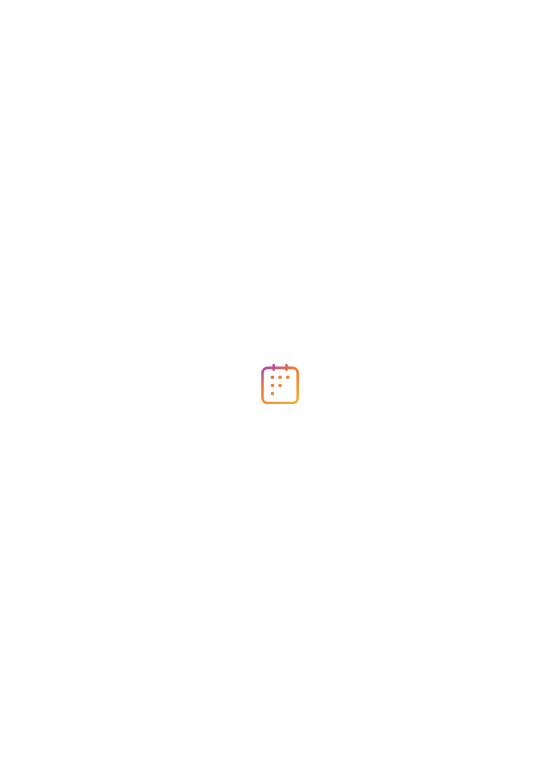 scroll, scrollTop: 0, scrollLeft: 0, axis: both 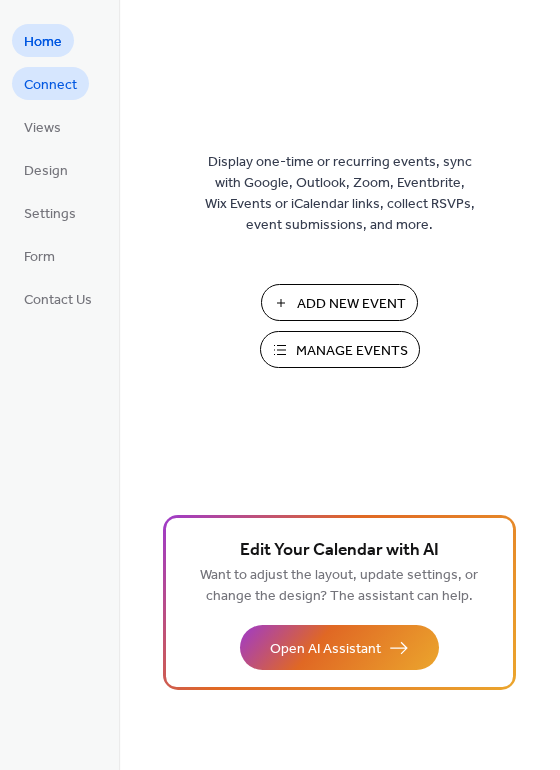 click on "Connect" at bounding box center [50, 85] 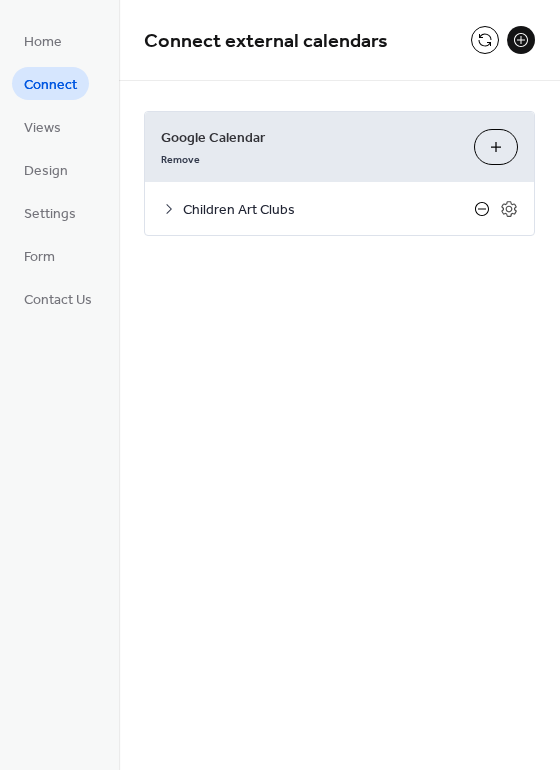 click 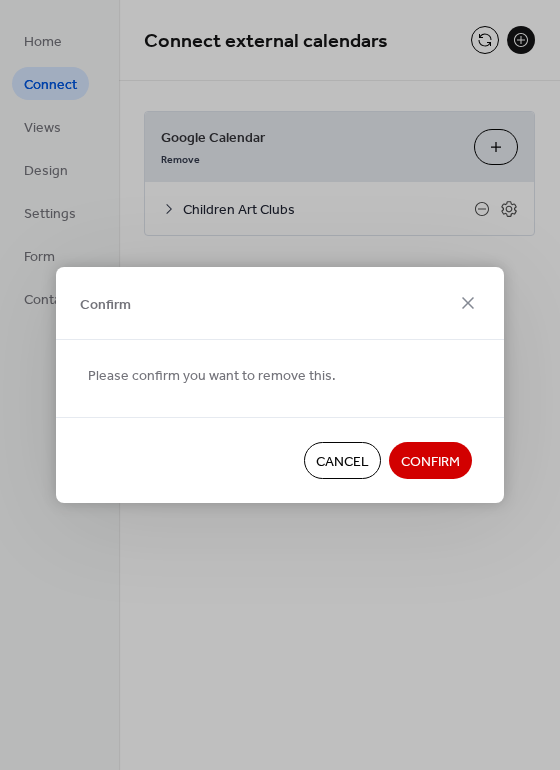 click on "Confirm" at bounding box center [430, 462] 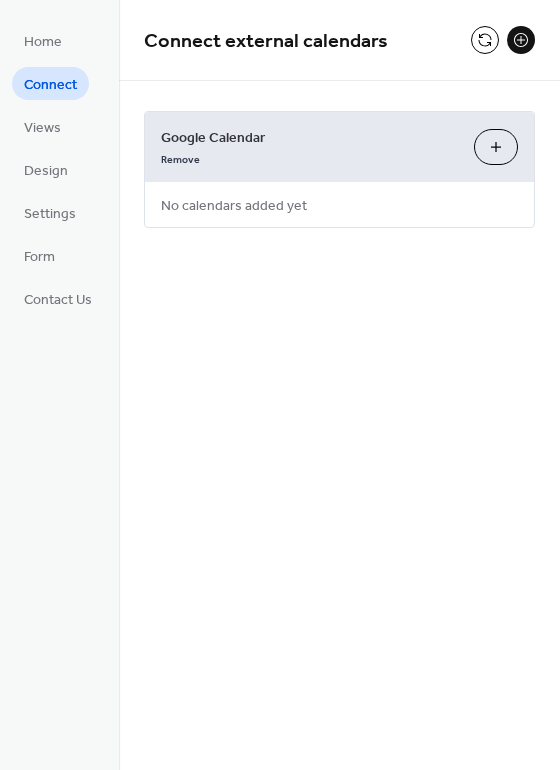 click on "Choose Calendars" at bounding box center [496, 147] 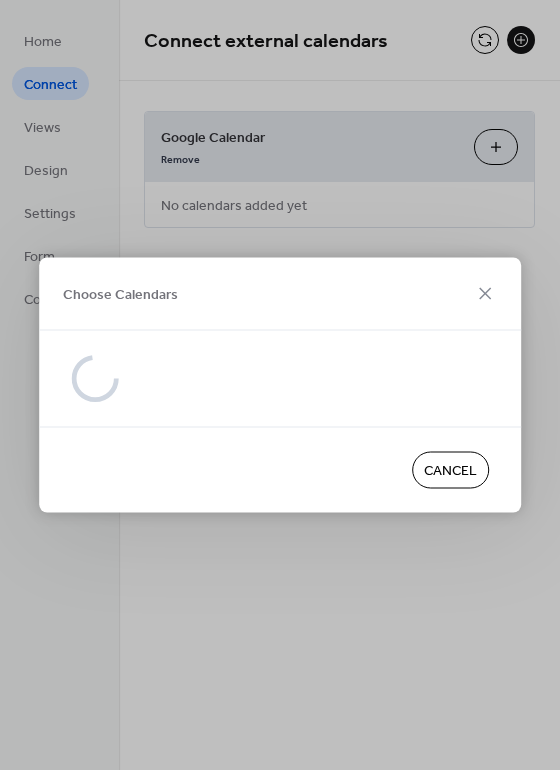 click on "Cancel" at bounding box center [450, 471] 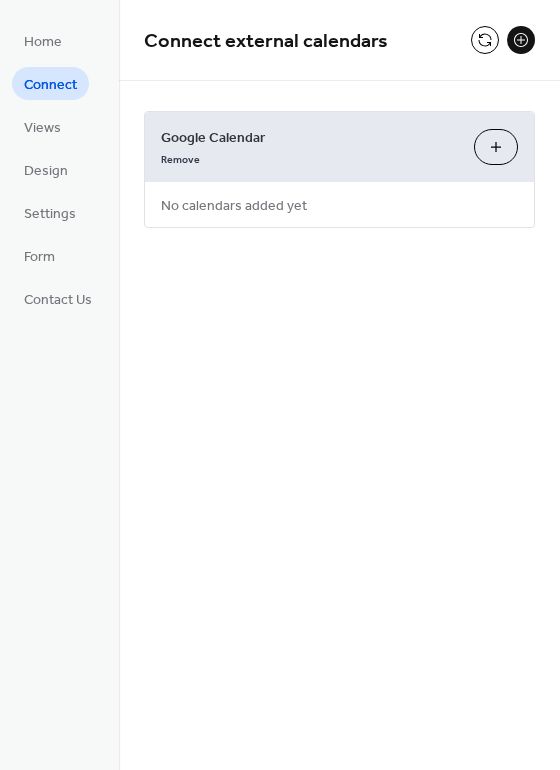drag, startPoint x: 273, startPoint y: 244, endPoint x: 500, endPoint y: 136, distance: 251.38217 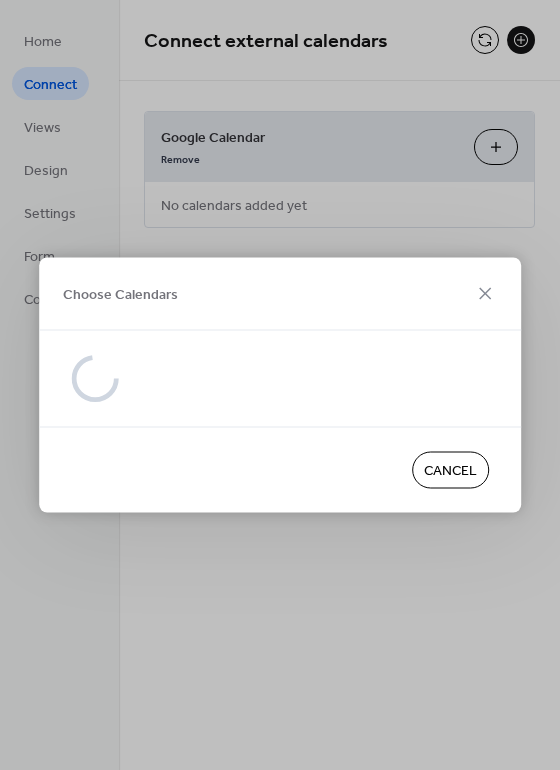 click on "Choose Calendars Cancel" at bounding box center (280, 385) 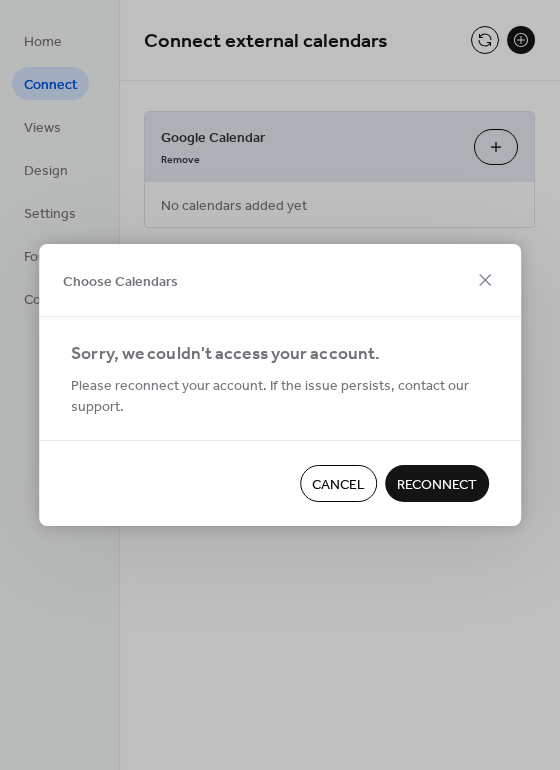click on "Reconnect" at bounding box center [437, 485] 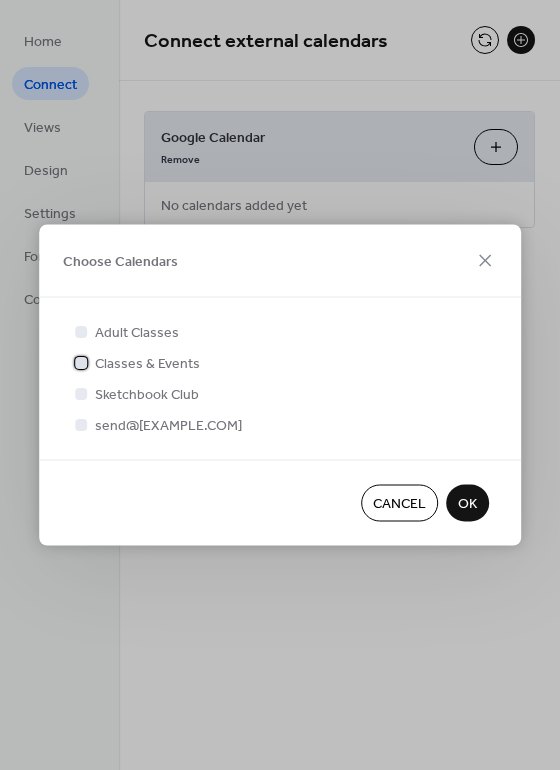 click at bounding box center (81, 362) 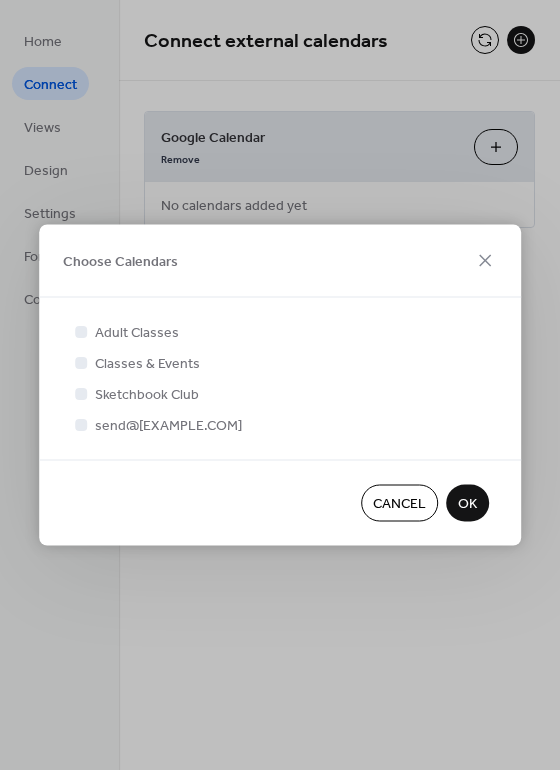 click on "OK" at bounding box center (467, 504) 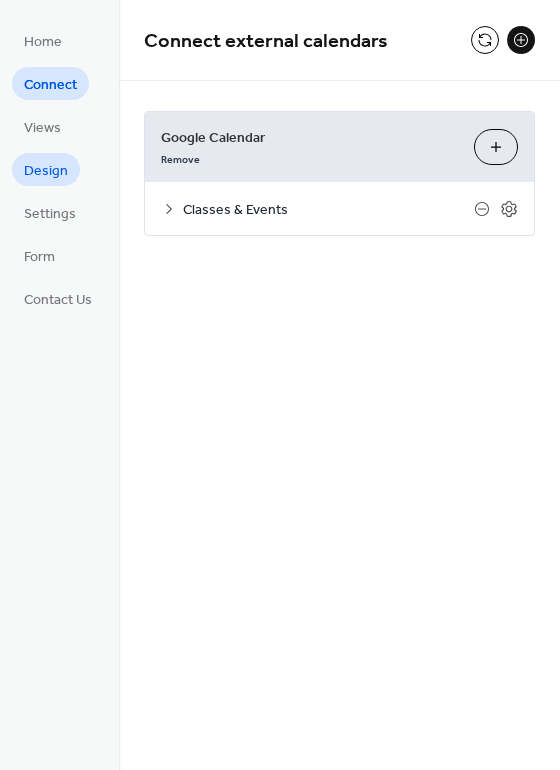 click on "Design" at bounding box center (46, 171) 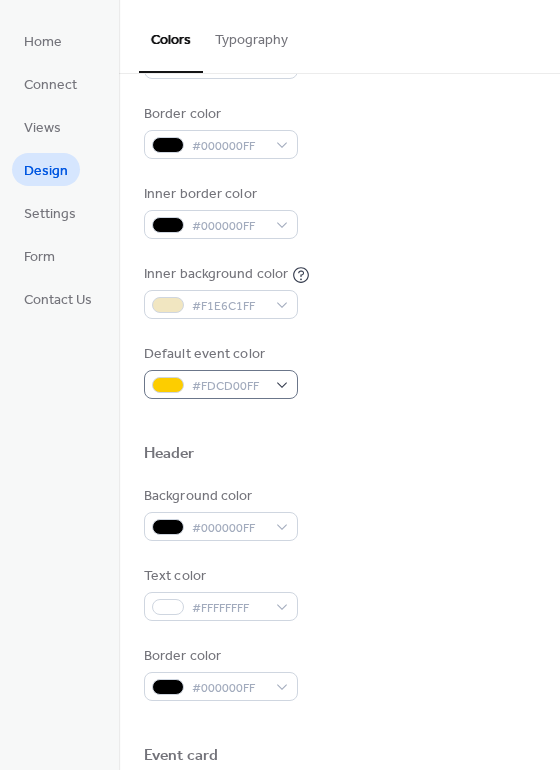 scroll, scrollTop: 336, scrollLeft: 0, axis: vertical 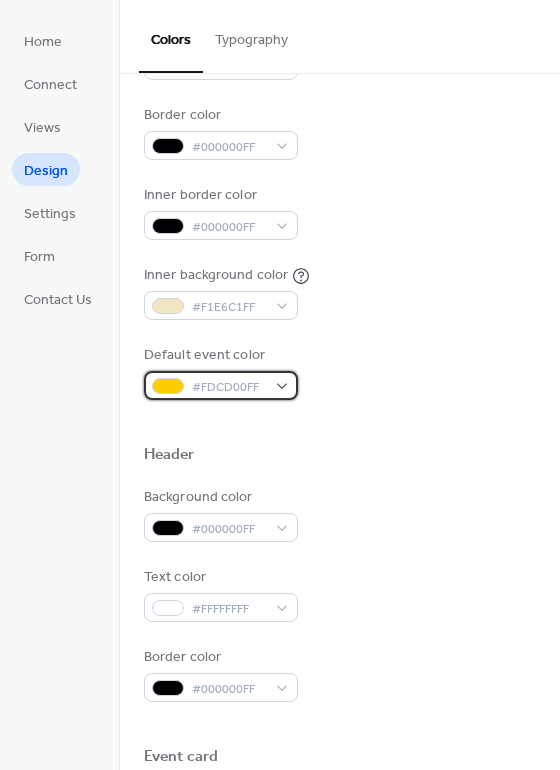 click at bounding box center (168, 386) 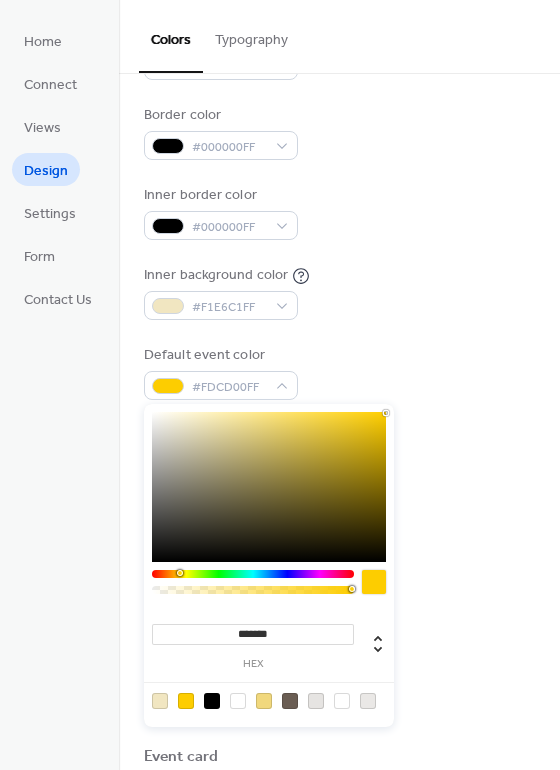 click at bounding box center (253, 587) 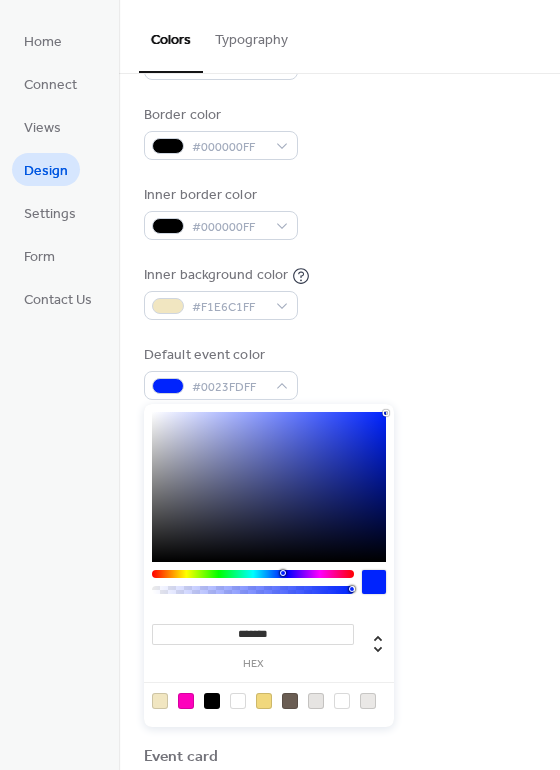 click at bounding box center (253, 574) 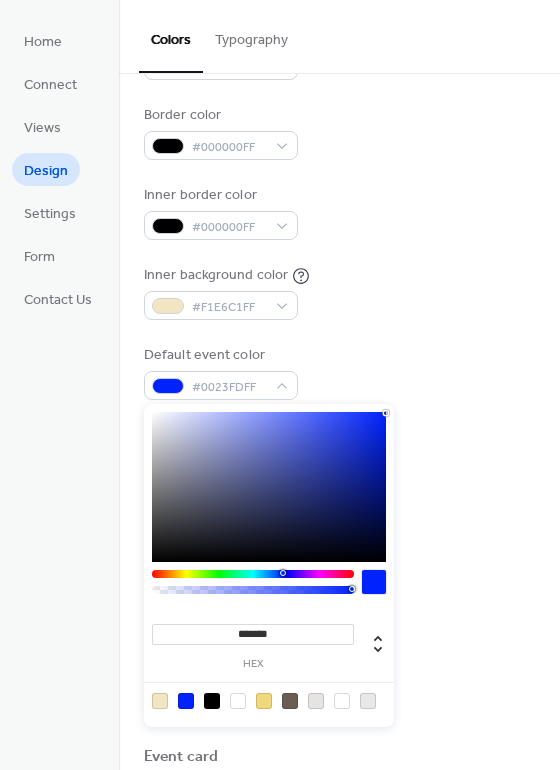 click on "******* hex" at bounding box center [269, 565] 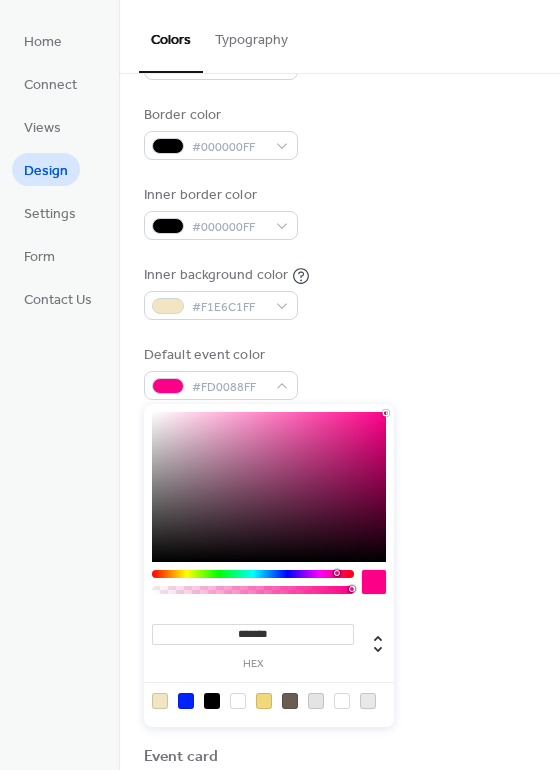 click at bounding box center (253, 574) 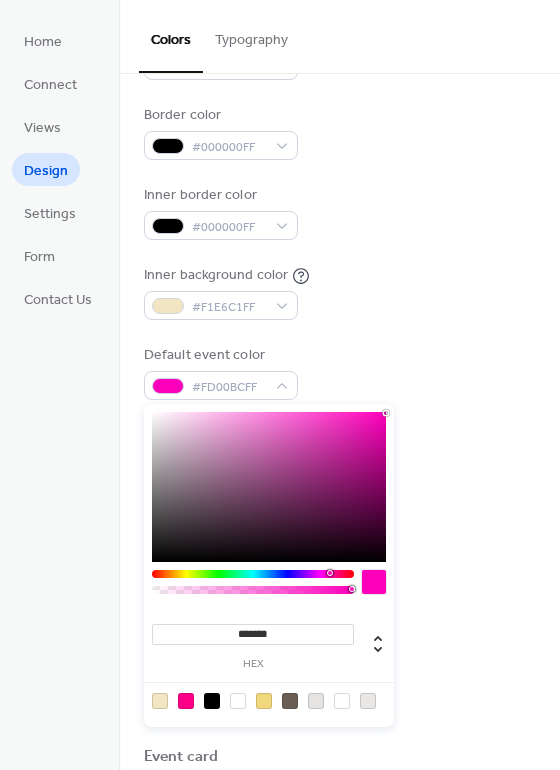 click at bounding box center (253, 574) 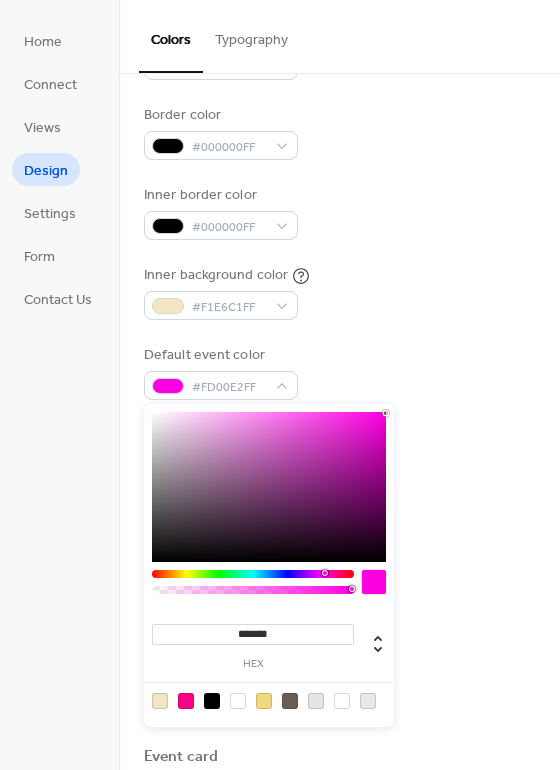 click at bounding box center [253, 574] 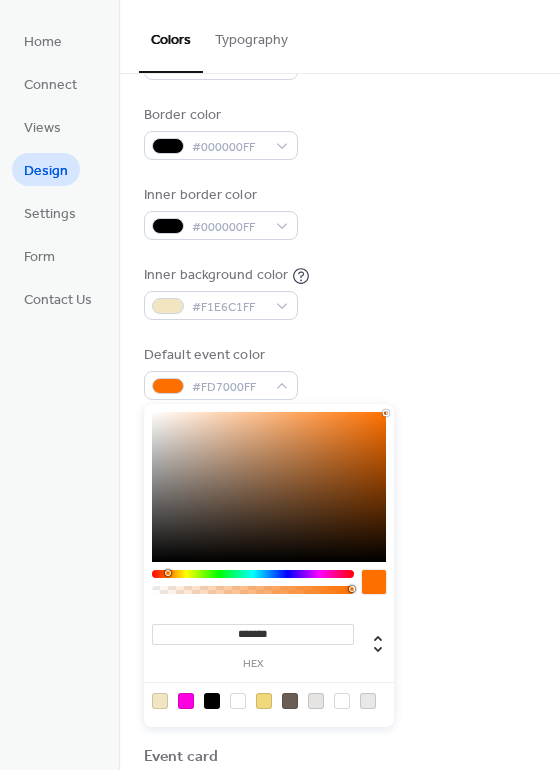 click at bounding box center (253, 574) 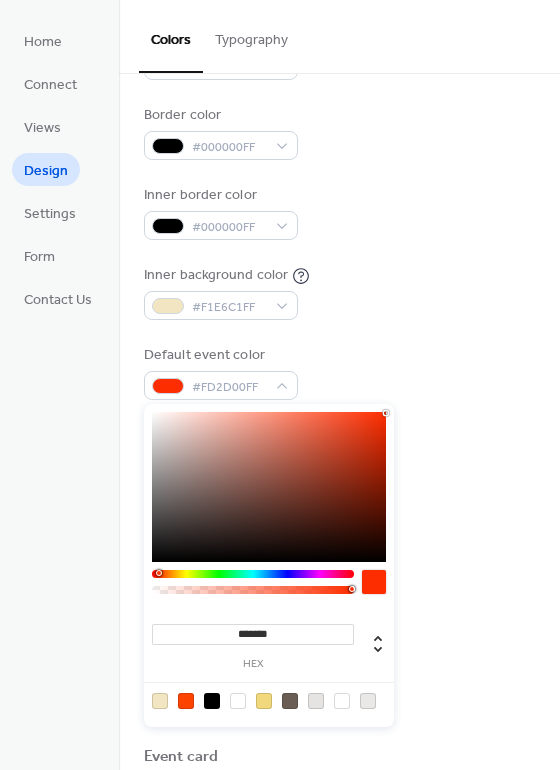 click at bounding box center (159, 573) 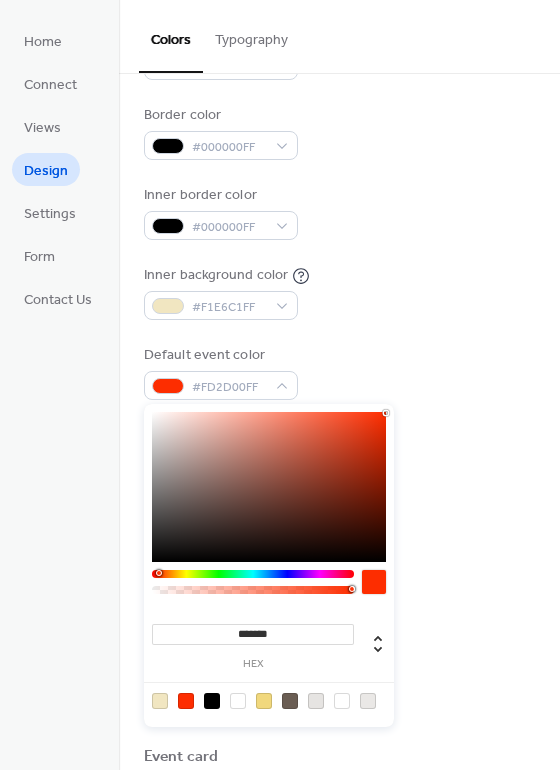 click at bounding box center (269, 487) 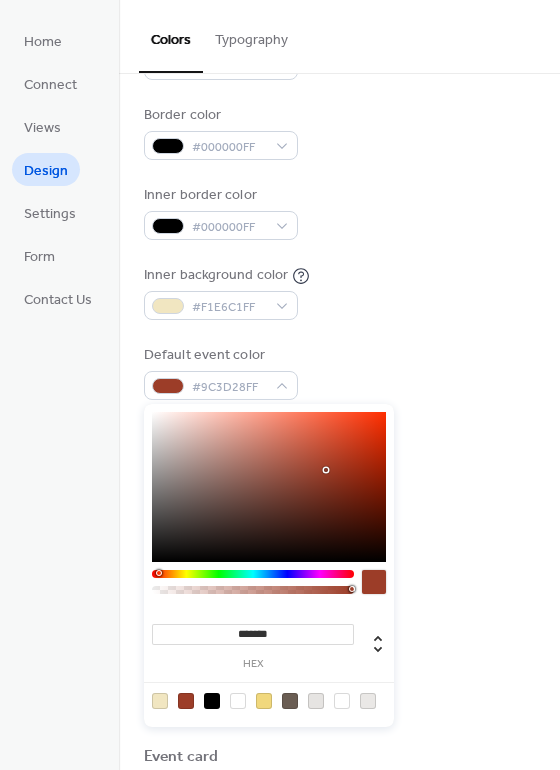 click at bounding box center [253, 574] 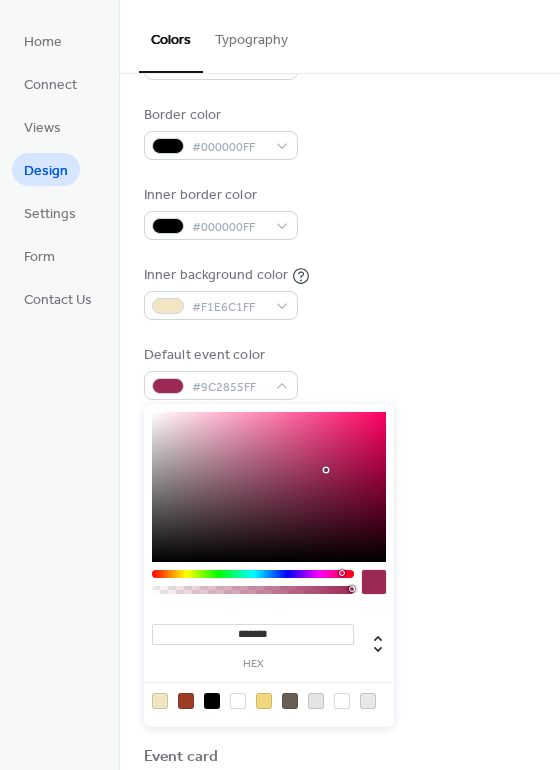 click at bounding box center [253, 574] 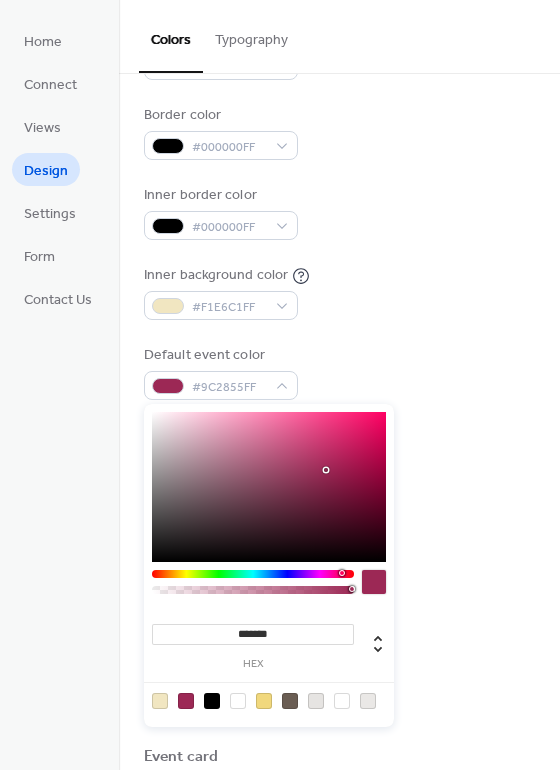 click at bounding box center [342, 573] 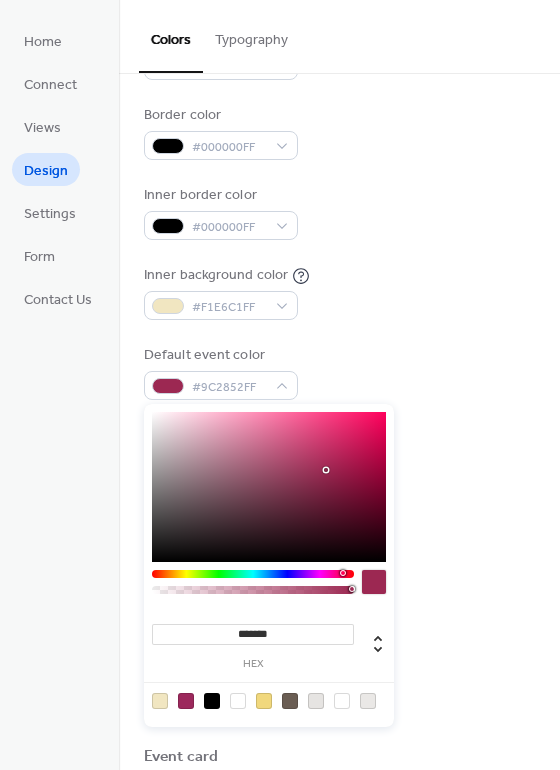 click at bounding box center (343, 573) 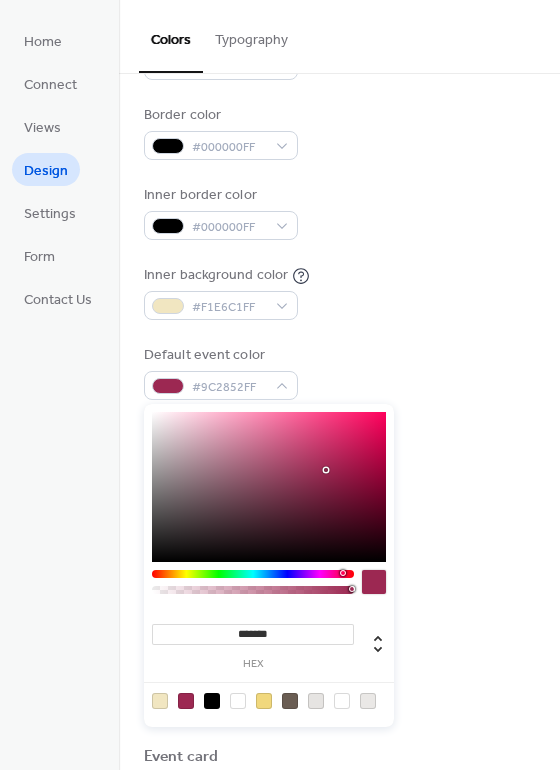 type on "*******" 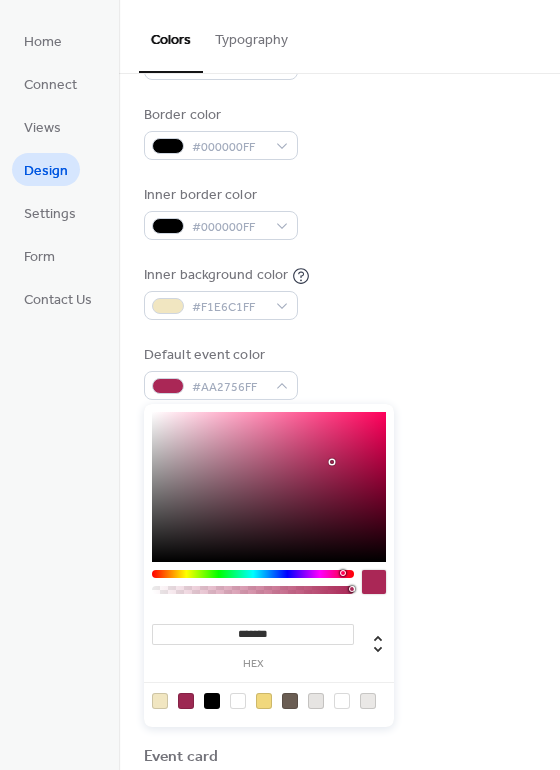 click at bounding box center (269, 487) 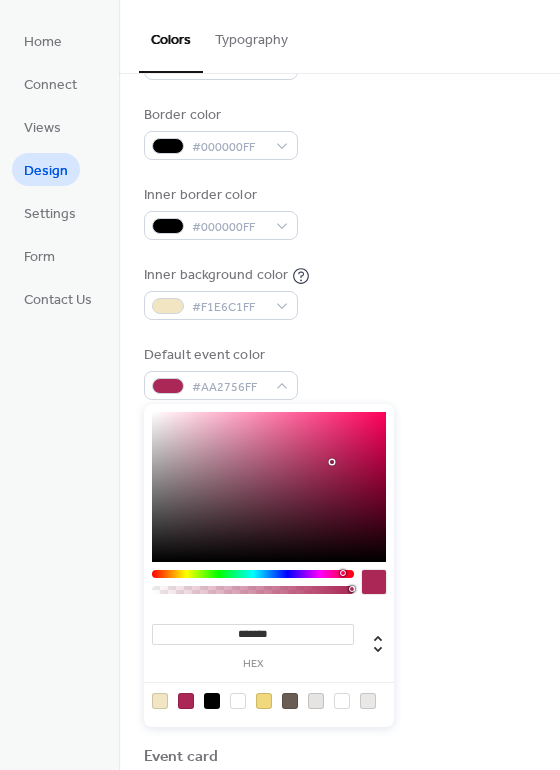 click on "Background color #000000FF" at bounding box center [339, 514] 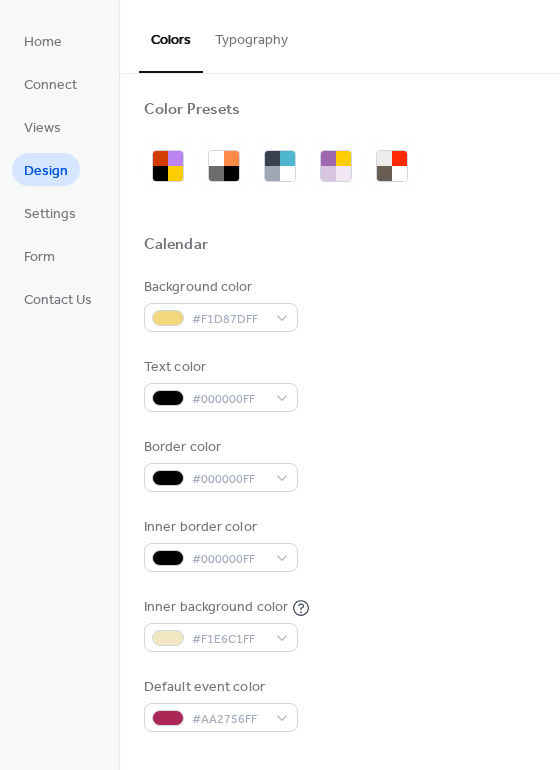 scroll, scrollTop: 0, scrollLeft: 0, axis: both 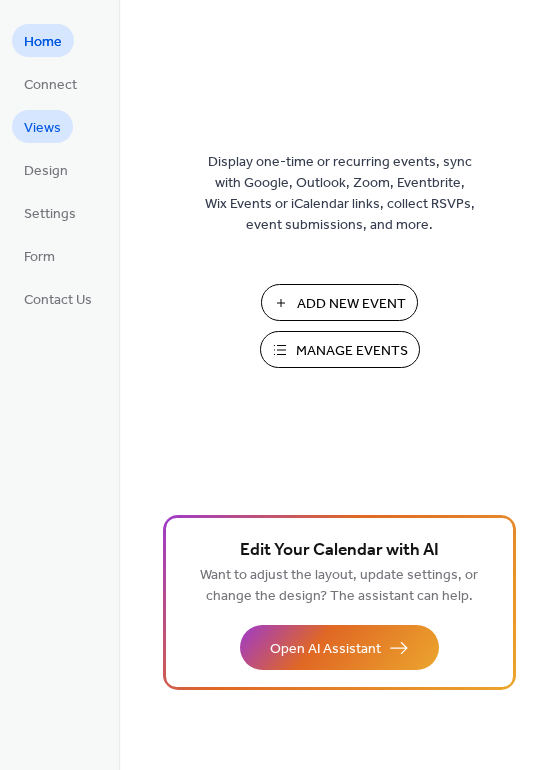 click on "Views" at bounding box center (42, 128) 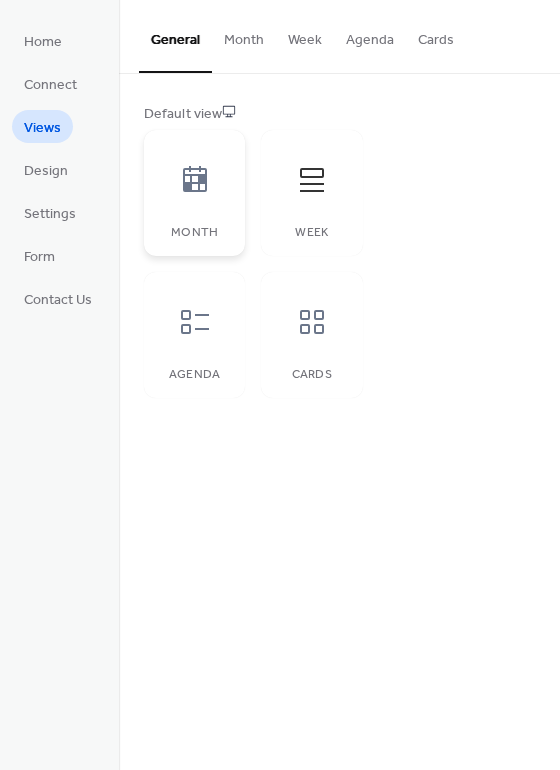 click 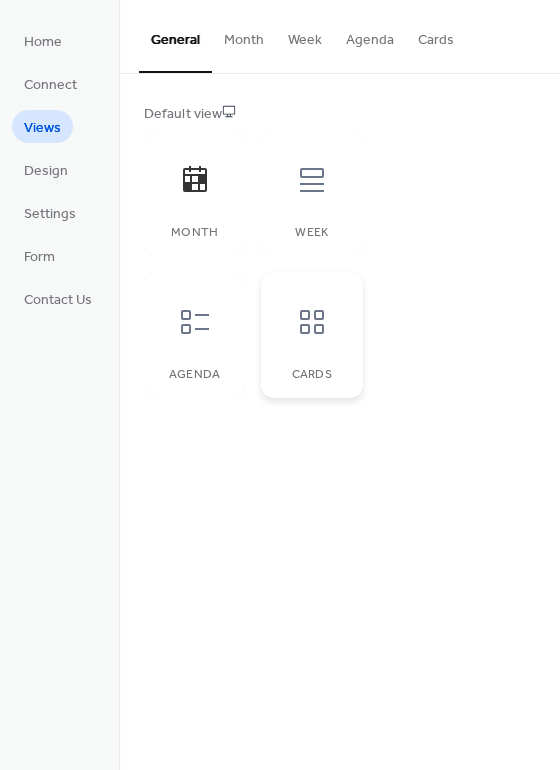 click at bounding box center [312, 322] 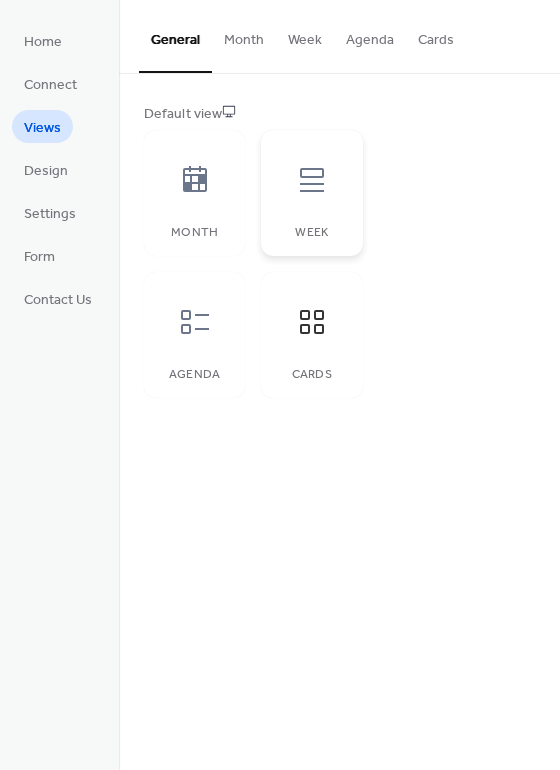 click at bounding box center (312, 180) 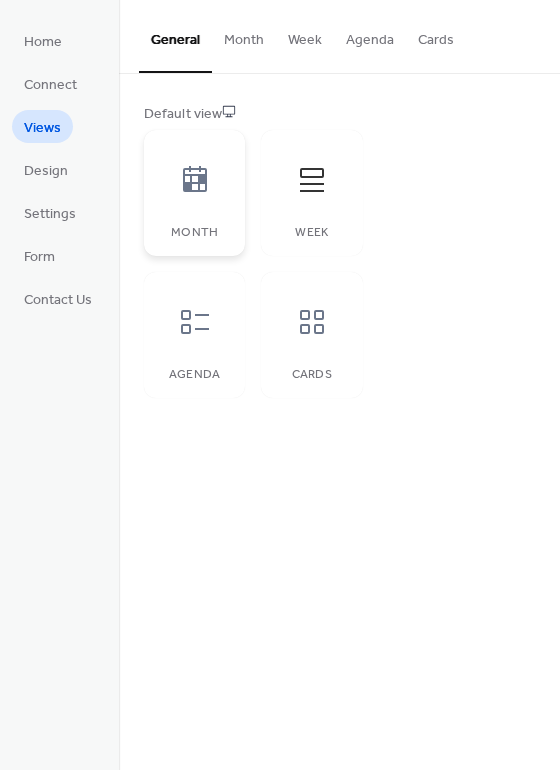 click 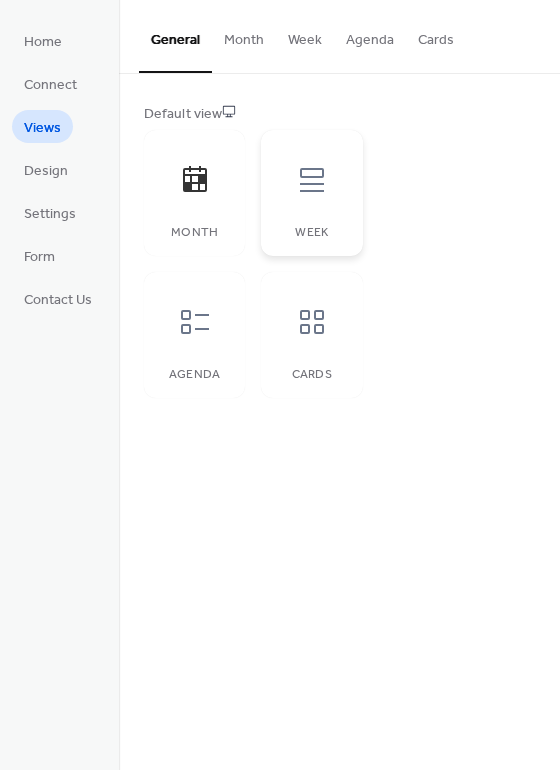 click on "Week" at bounding box center (311, 193) 